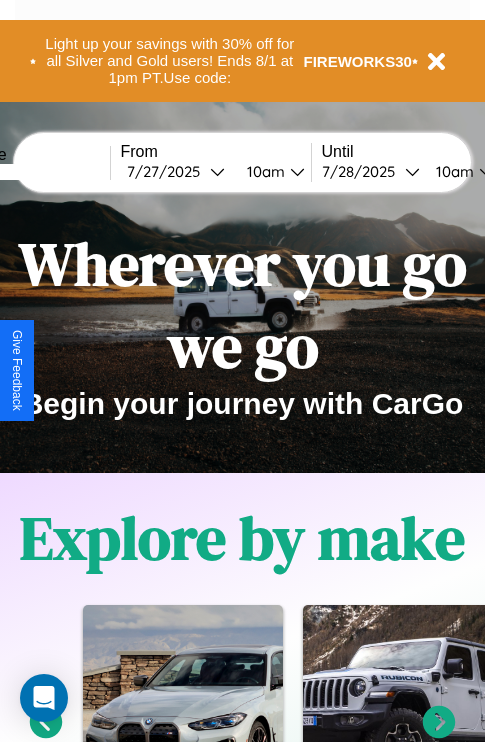 scroll, scrollTop: 2423, scrollLeft: 0, axis: vertical 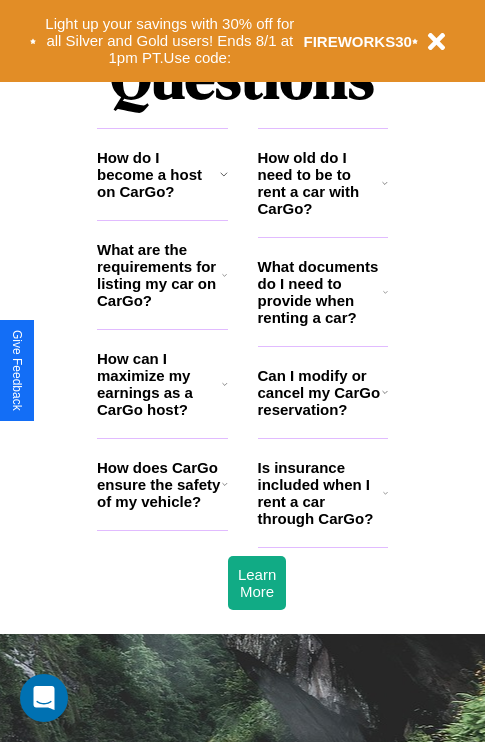 click on "Can I modify or cancel my CarGo reservation?" at bounding box center (320, 392) 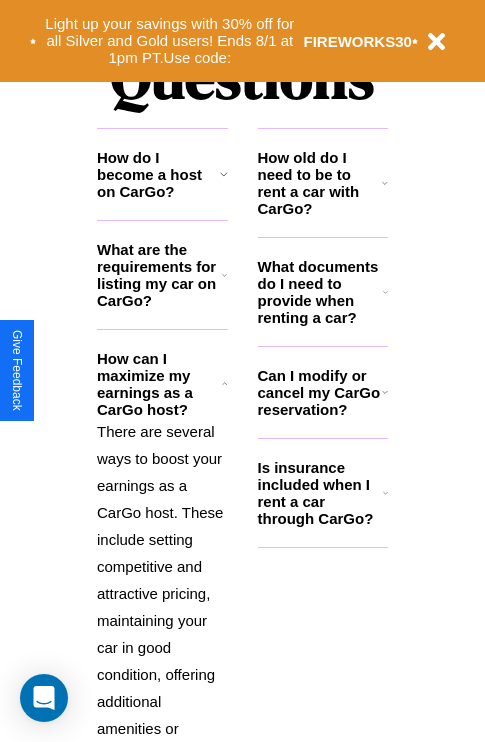 click on "How old do I need to be to rent a car with CarGo?" at bounding box center (320, 183) 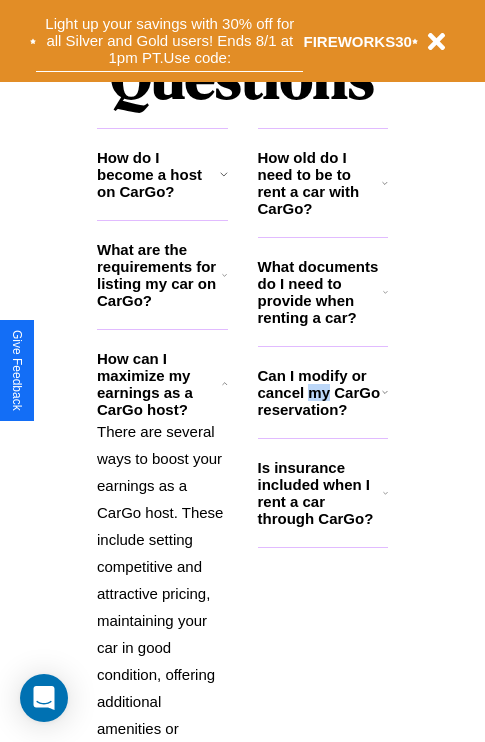 click on "Light up your savings with 30% off for all Silver and Gold users! Ends 8/1 at 1pm PT.  Use code:" at bounding box center [169, 41] 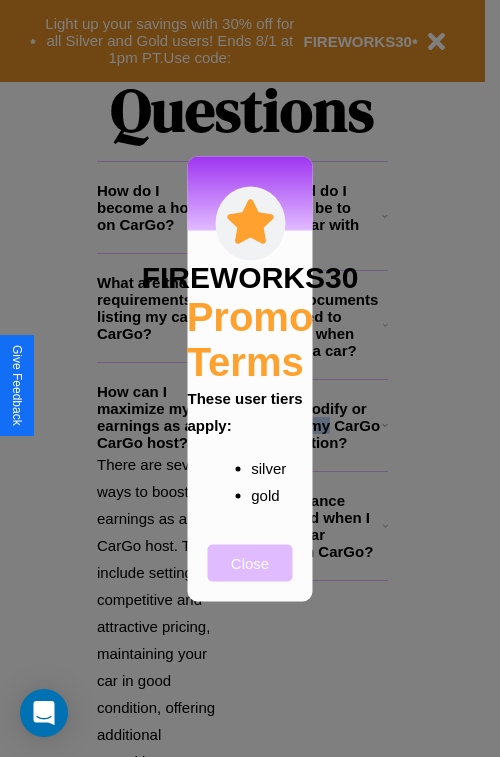 click on "Close" at bounding box center [250, 562] 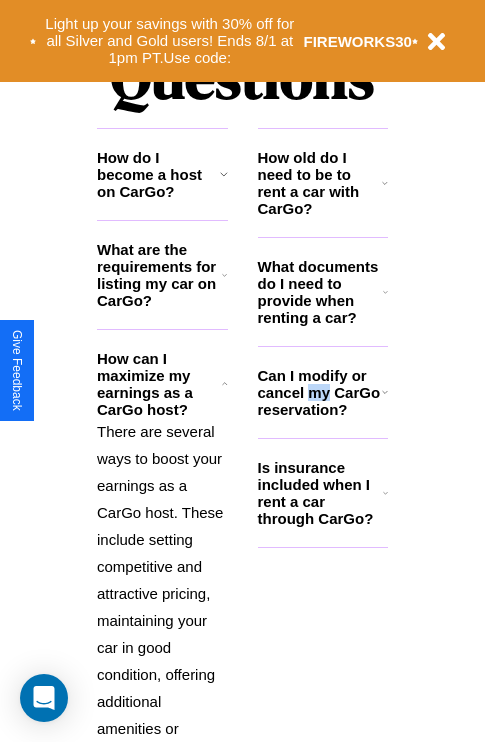 scroll, scrollTop: 0, scrollLeft: 0, axis: both 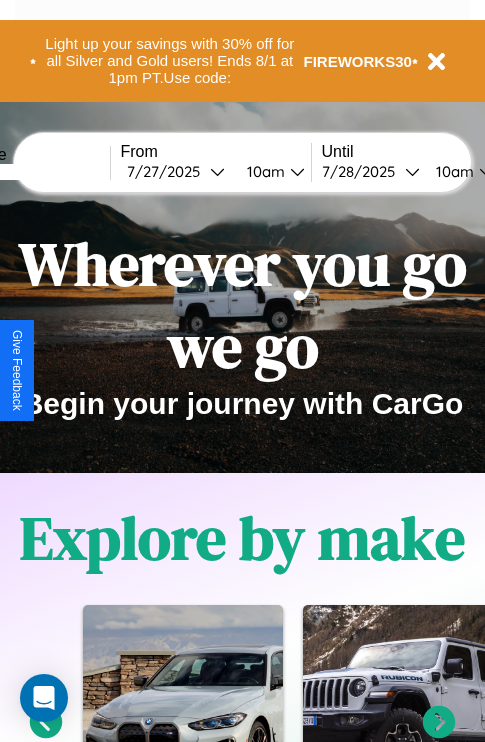 click at bounding box center (35, 172) 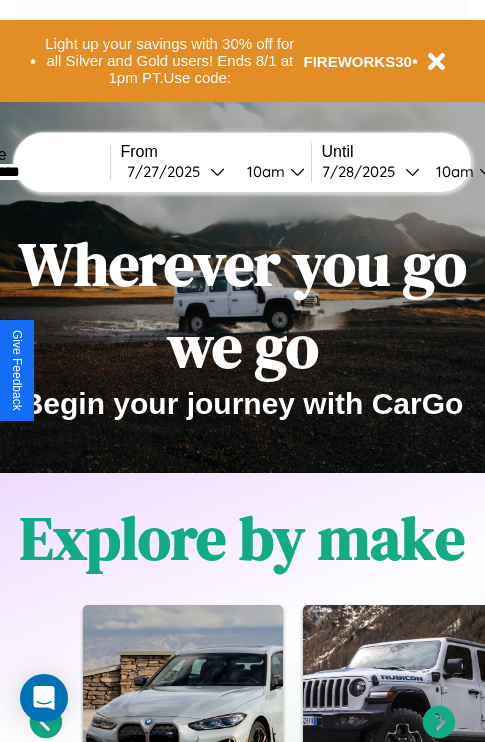 type on "**********" 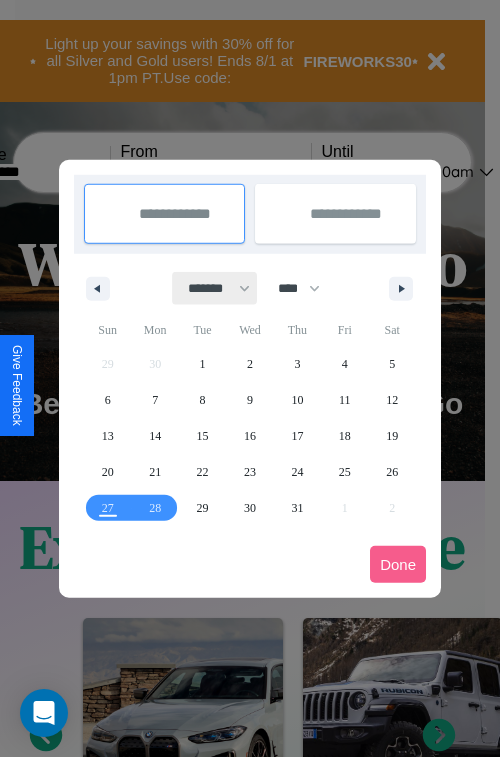 click on "******* ******** ***** ***** *** **** **** ****** ********* ******* ******** ********" at bounding box center (215, 288) 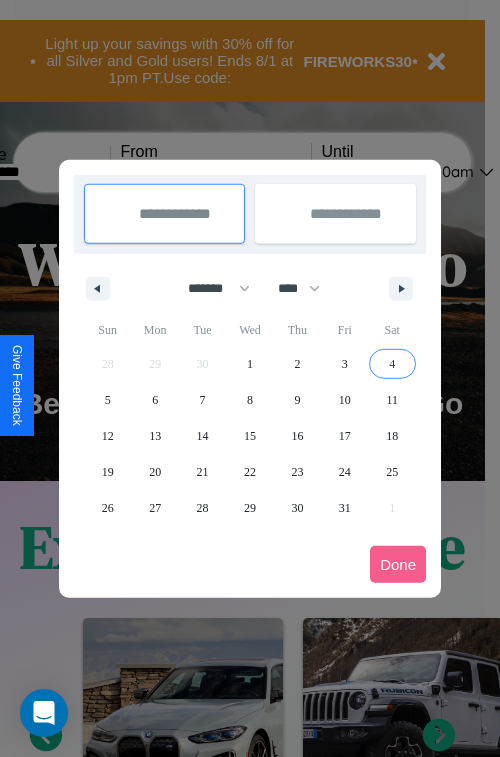 click on "4" at bounding box center (392, 364) 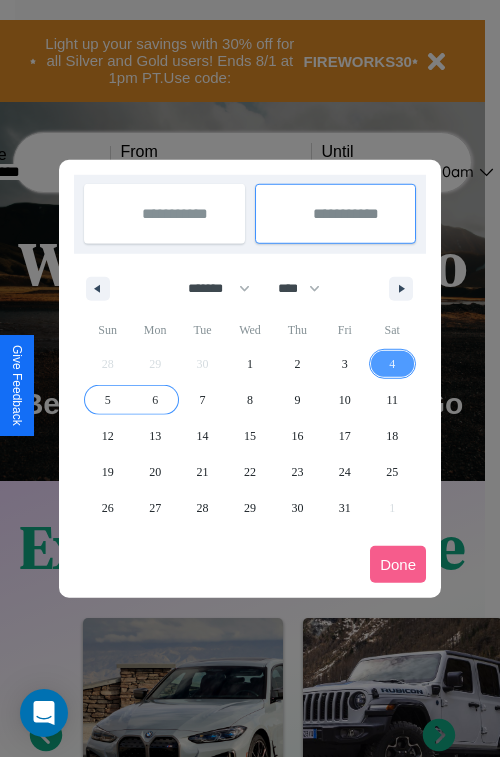 click on "6" at bounding box center [155, 400] 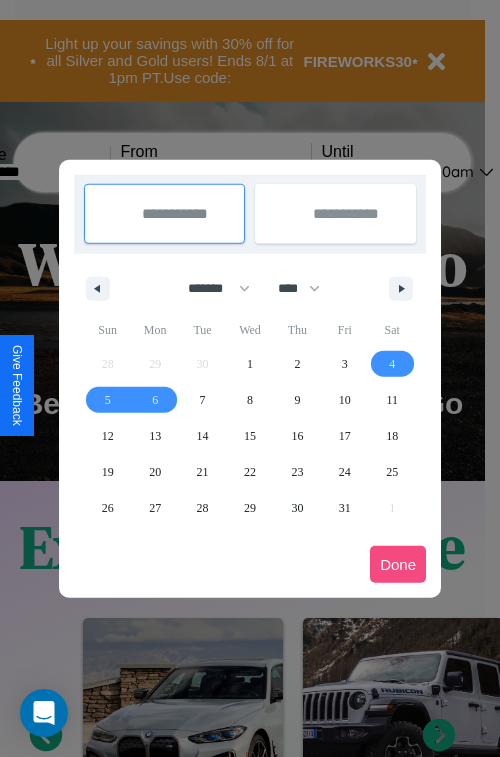 click on "Done" at bounding box center [398, 564] 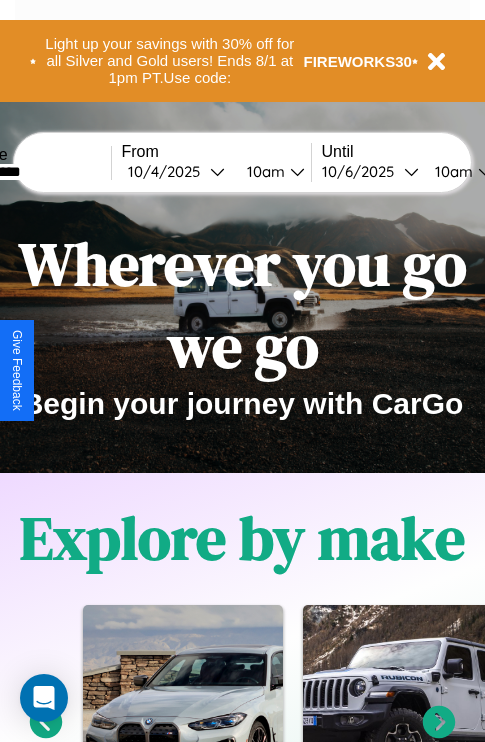 scroll, scrollTop: 0, scrollLeft: 75, axis: horizontal 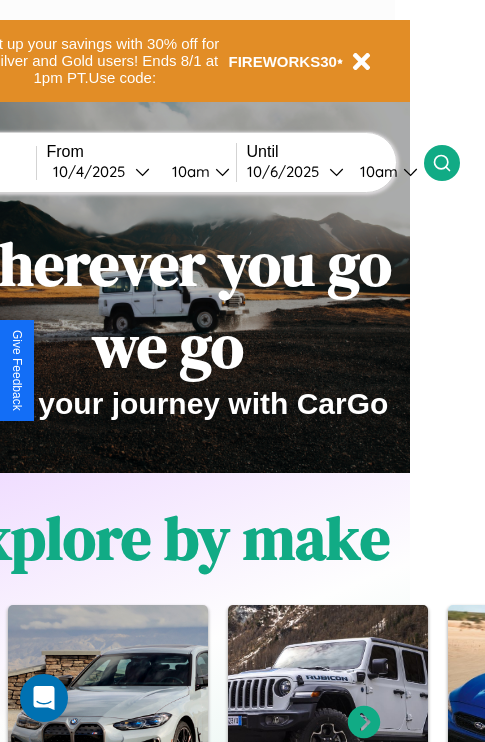 click 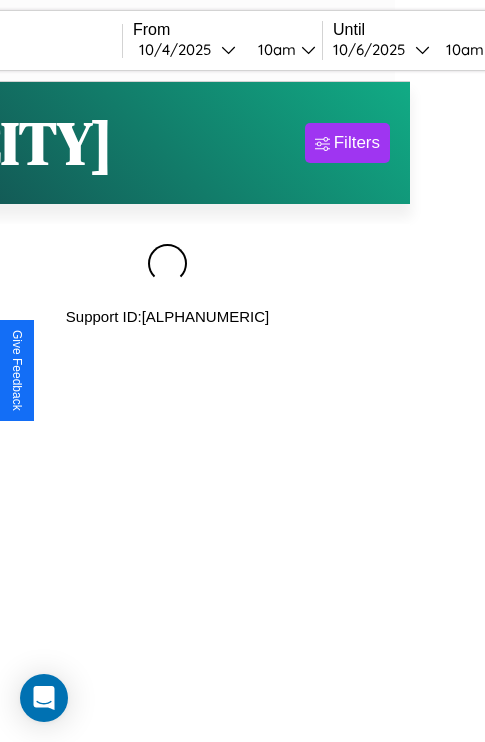 scroll, scrollTop: 0, scrollLeft: 0, axis: both 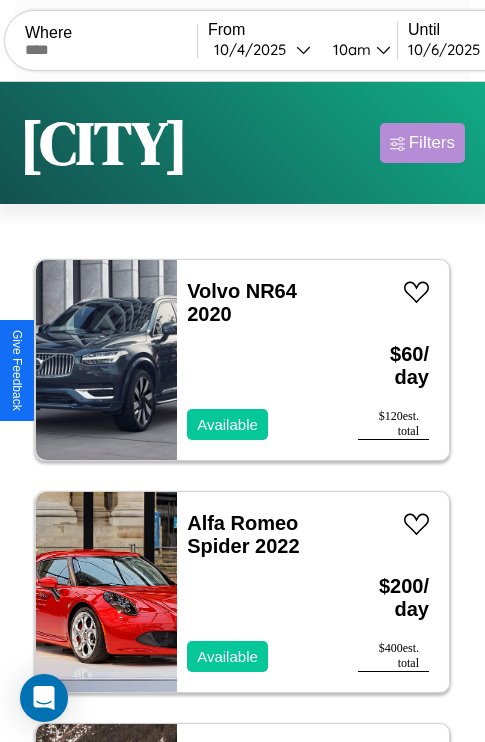 click on "Filters" at bounding box center (432, 143) 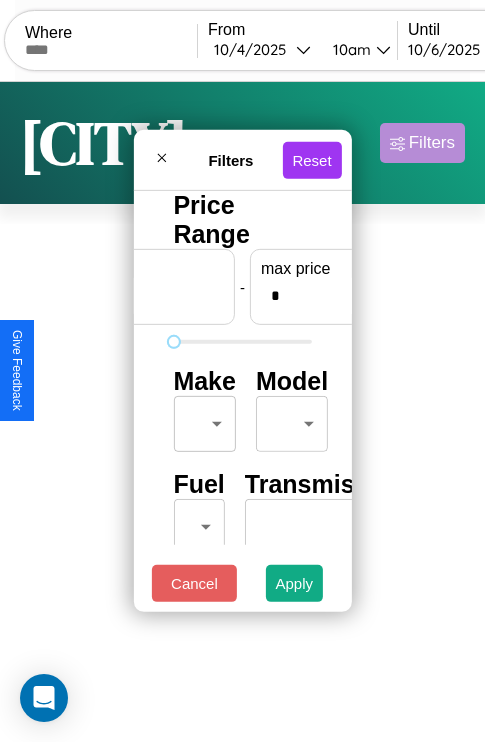 scroll, scrollTop: 0, scrollLeft: 124, axis: horizontal 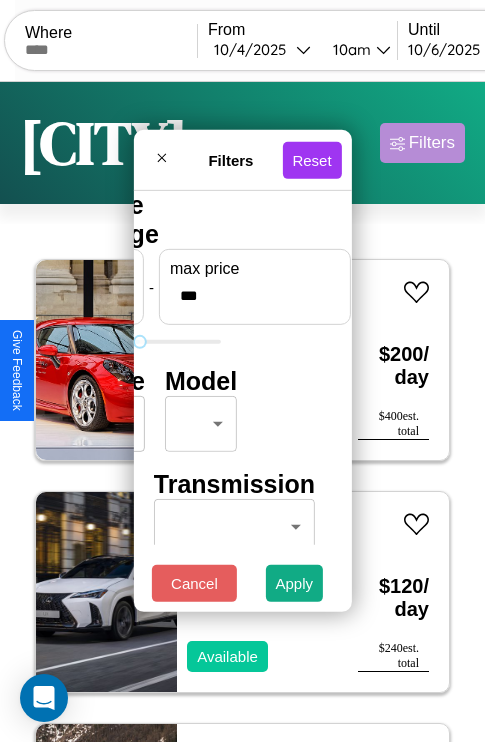 type on "***" 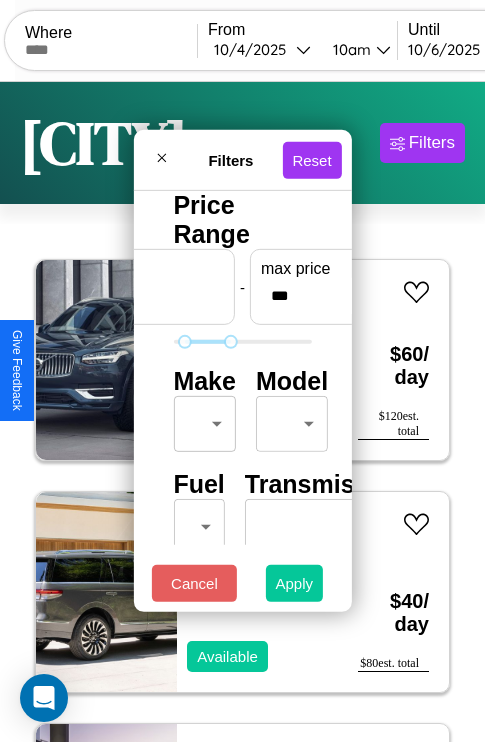 type on "**" 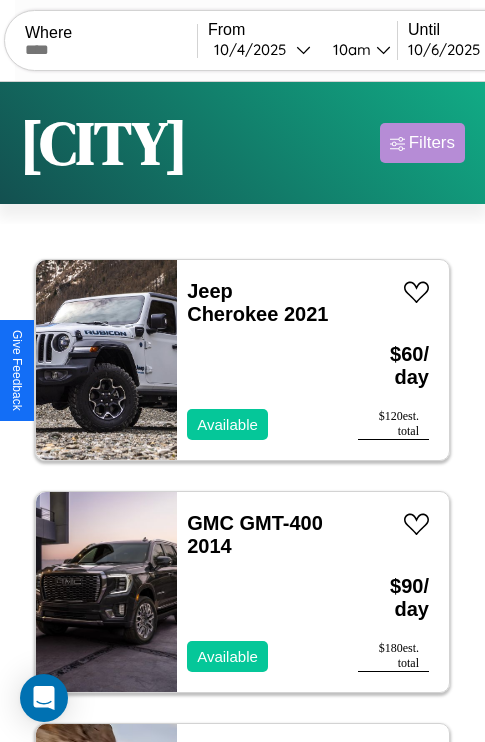 click on "Filters" at bounding box center [432, 143] 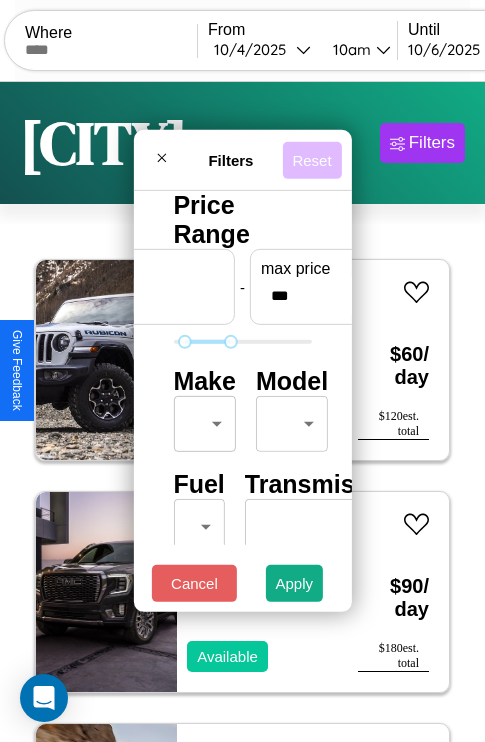 click on "Reset" at bounding box center (311, 159) 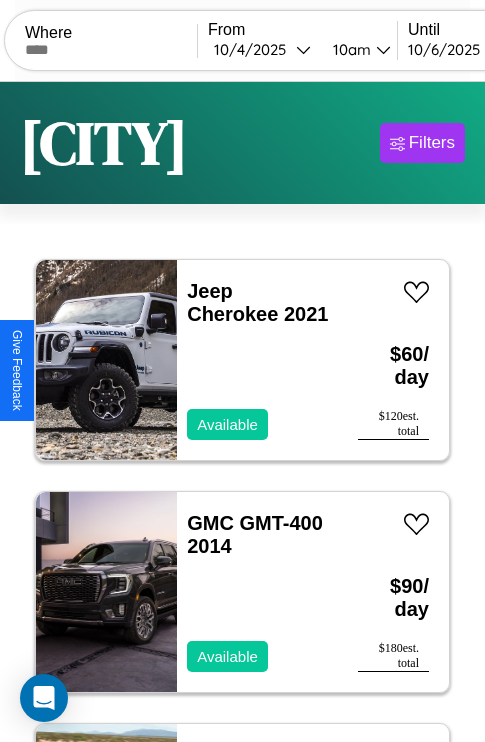 scroll, scrollTop: 79, scrollLeft: 0, axis: vertical 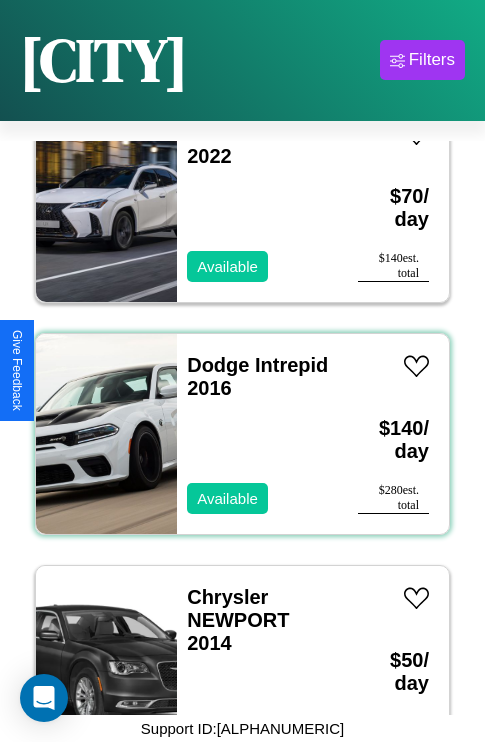 click on "Dodge   Intrepid   2016 Available" at bounding box center [257, 434] 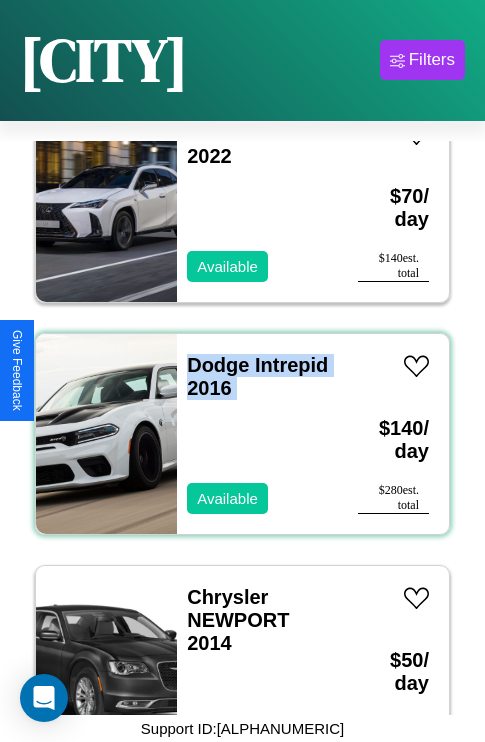 click on "Dodge   Intrepid   2016 Available" at bounding box center (257, 434) 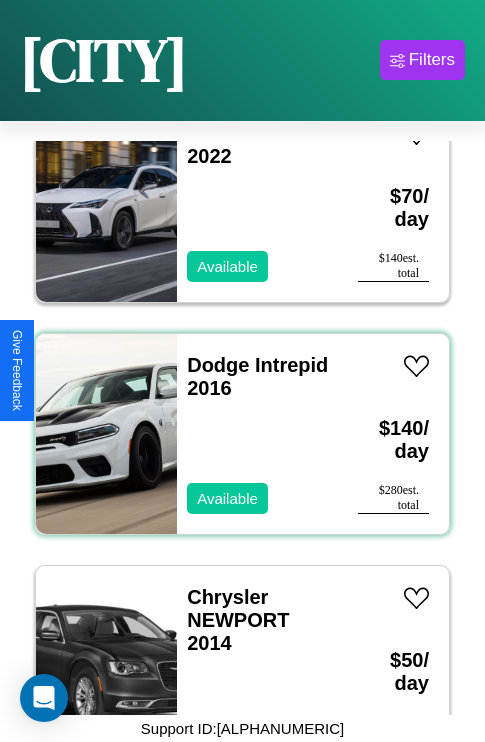 click on "Dodge   Intrepid   2016 Available" at bounding box center [257, 434] 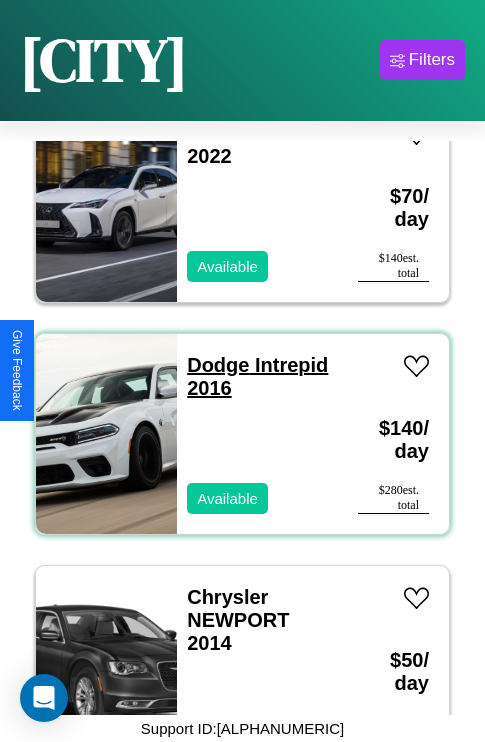 click on "Dodge   Intrepid   2016" at bounding box center [257, 376] 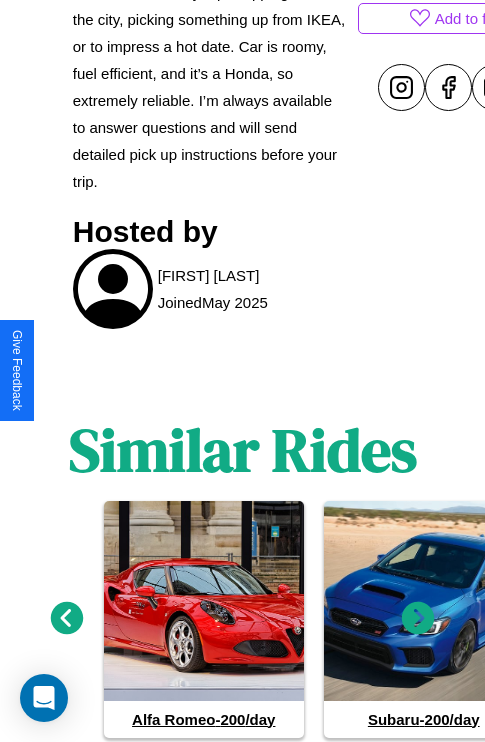 scroll, scrollTop: 935, scrollLeft: 0, axis: vertical 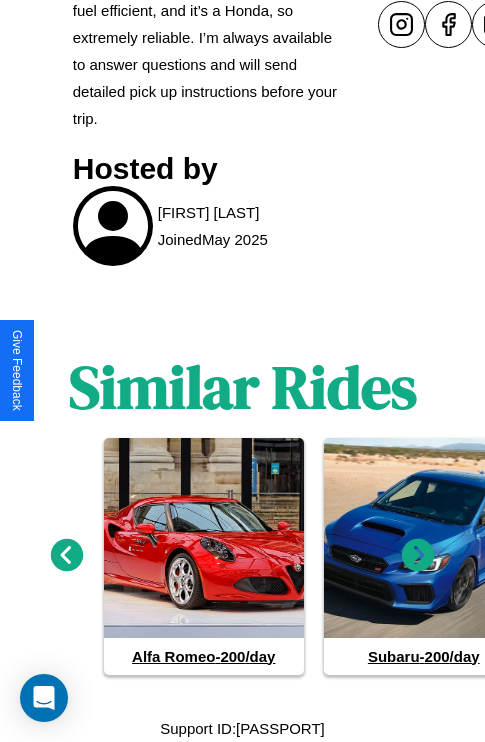 click 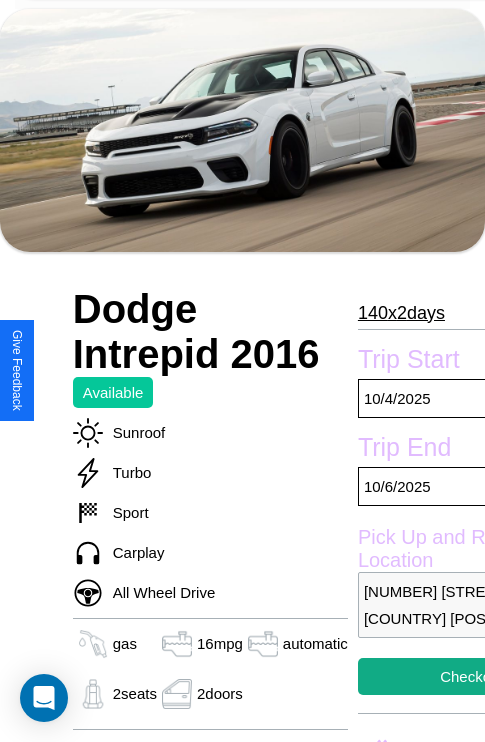 scroll, scrollTop: 14, scrollLeft: 0, axis: vertical 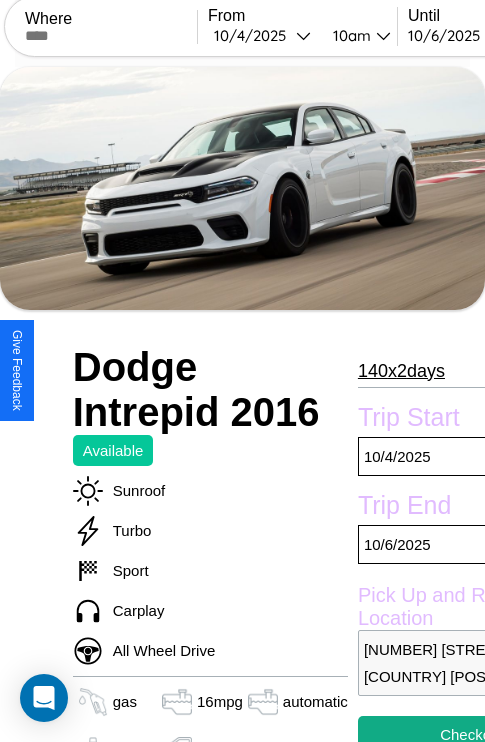 click on "140  x  2  days" at bounding box center (401, 371) 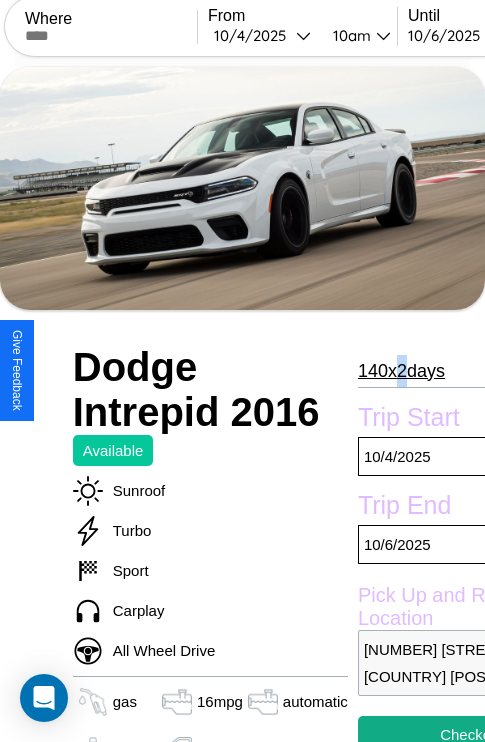 click on "140  x  2  days" at bounding box center [401, 371] 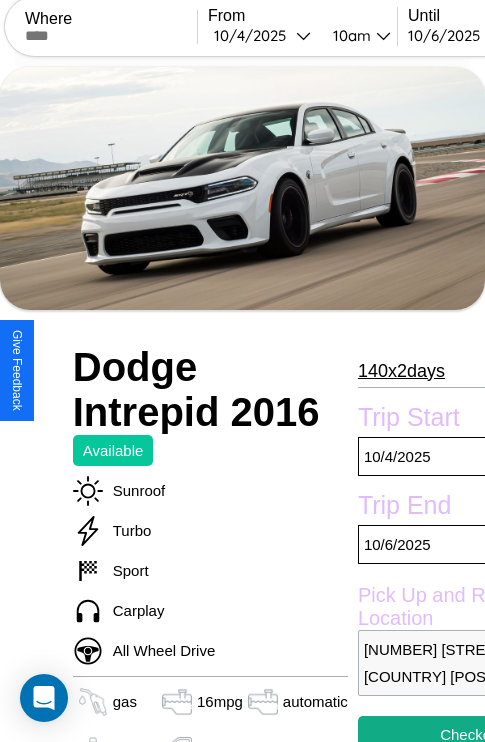 click on "140  x  2  days" at bounding box center [401, 371] 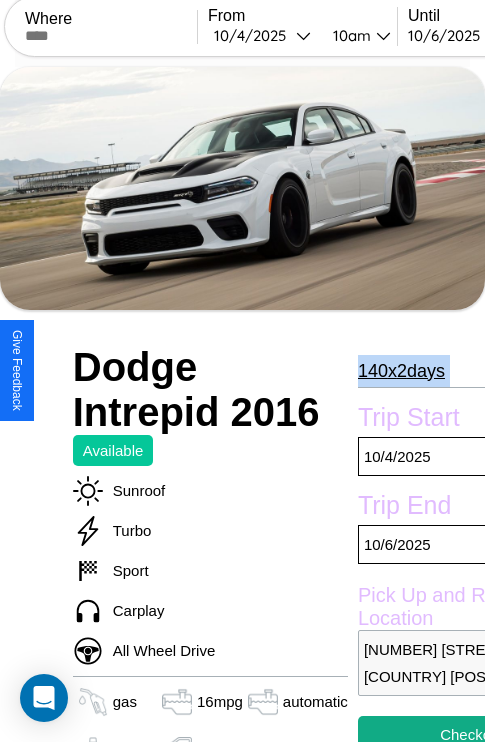 click on "140  x  2  days" at bounding box center (401, 371) 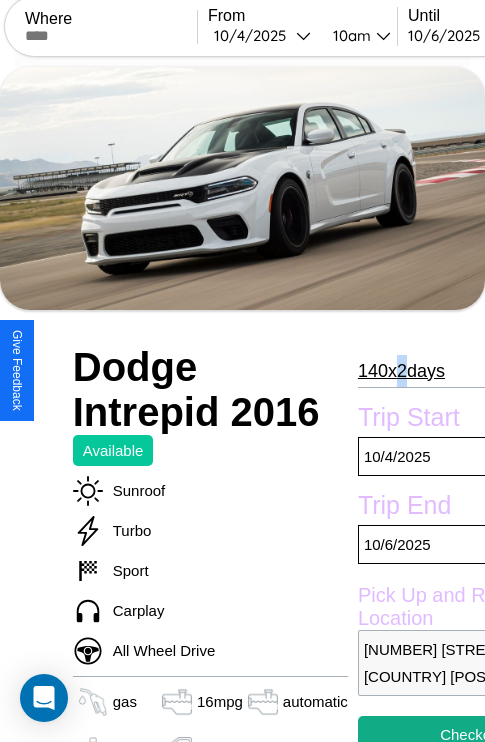 click on "140  x  2  days" at bounding box center [401, 371] 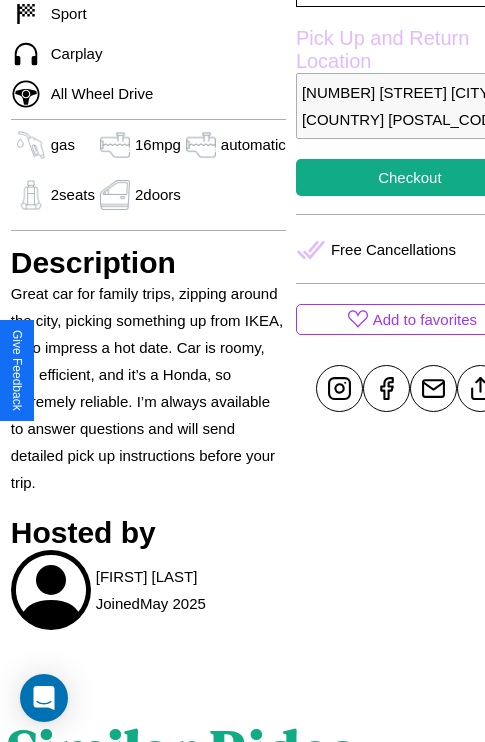 scroll, scrollTop: 588, scrollLeft: 64, axis: both 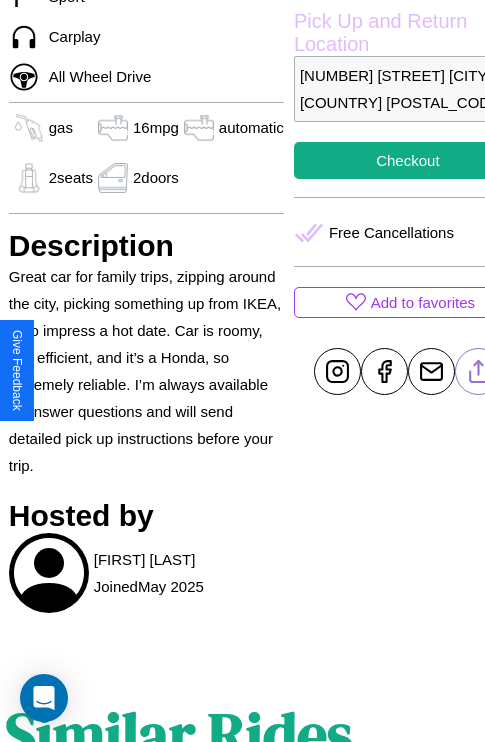 click 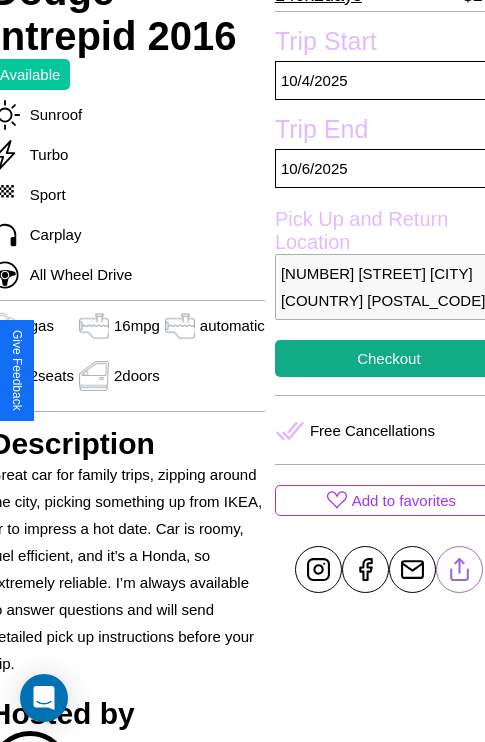 scroll, scrollTop: 377, scrollLeft: 84, axis: both 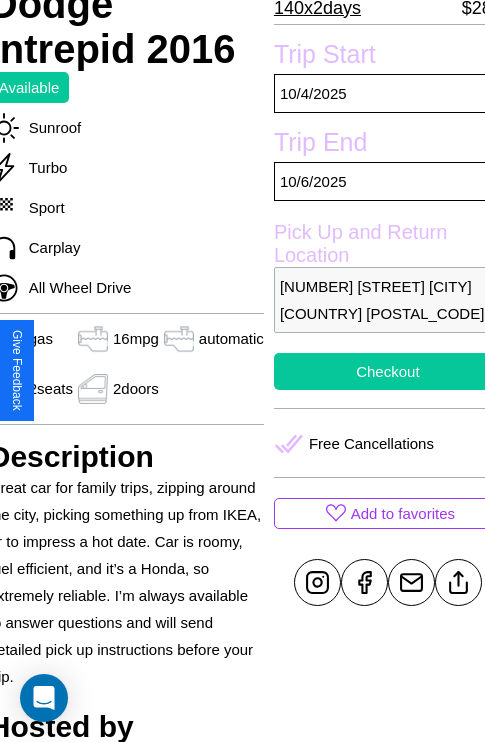 click on "Checkout" at bounding box center [388, 371] 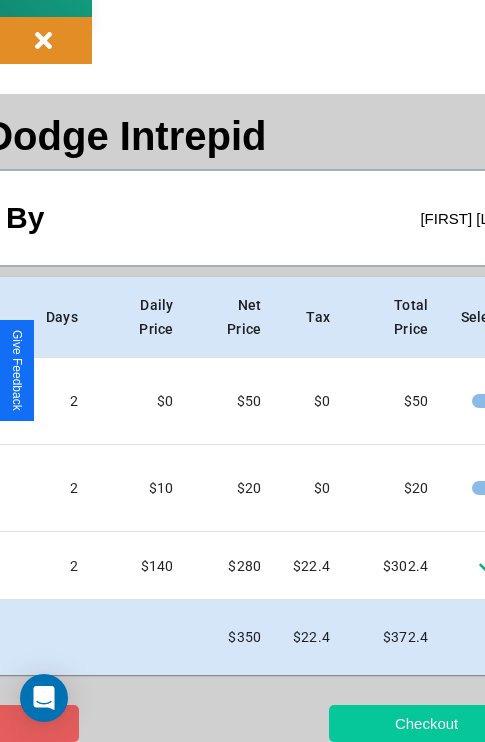 click on "Checkout" at bounding box center (426, 723) 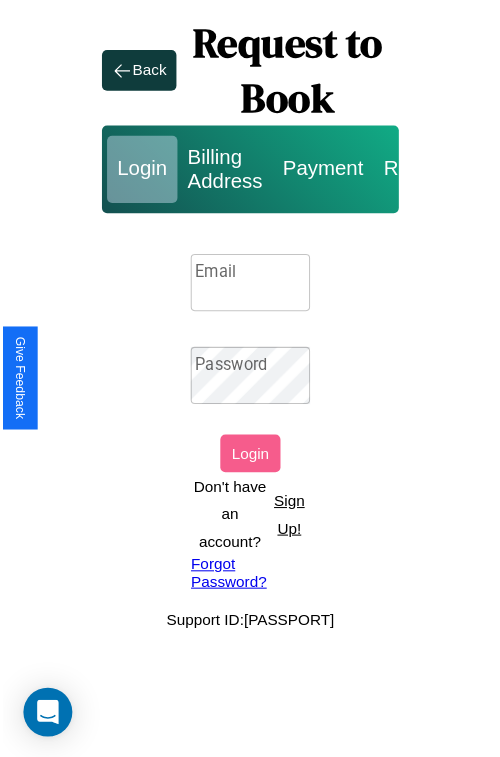 scroll, scrollTop: 0, scrollLeft: 0, axis: both 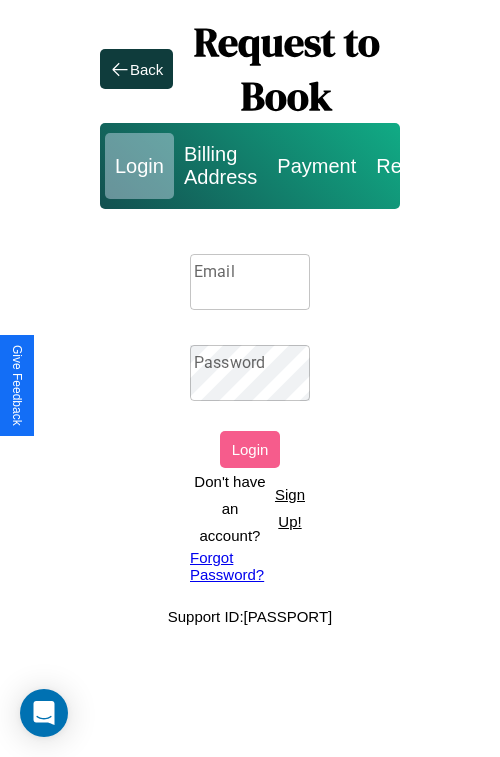 click on "Sign Up!" at bounding box center [290, 508] 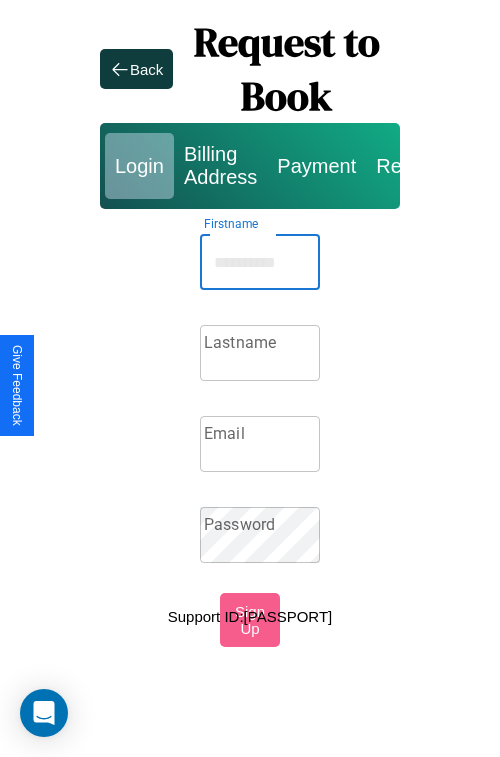 click on "Firstname" at bounding box center [260, 262] 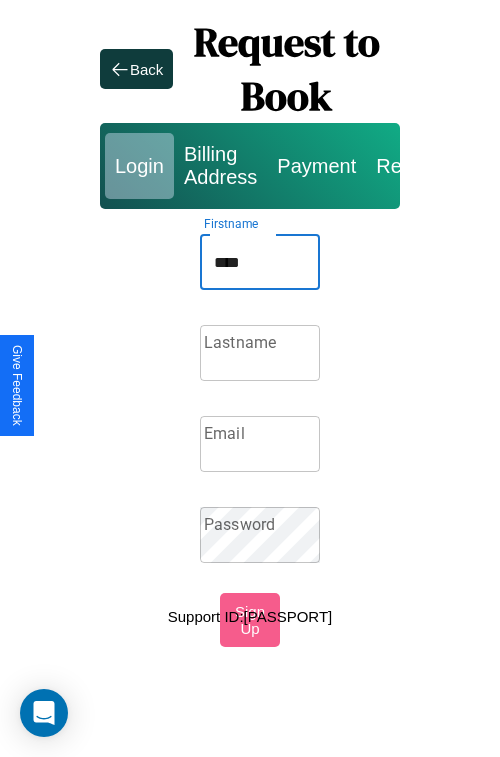 type on "****" 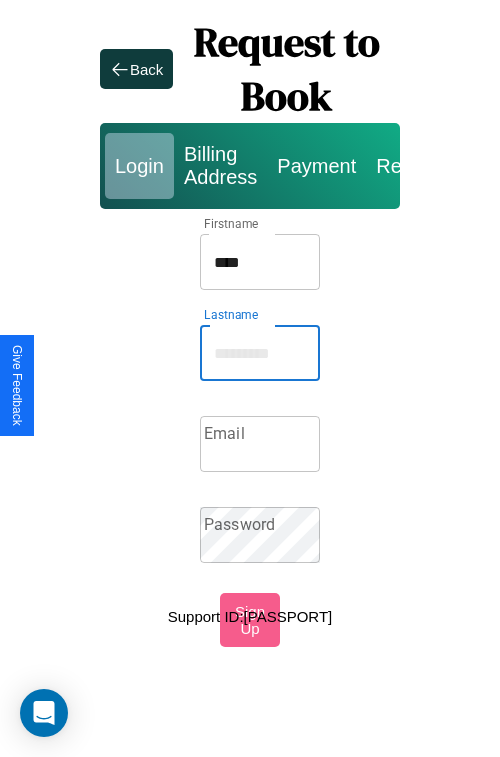 click on "[LAST] [LAST]" at bounding box center (260, 353) 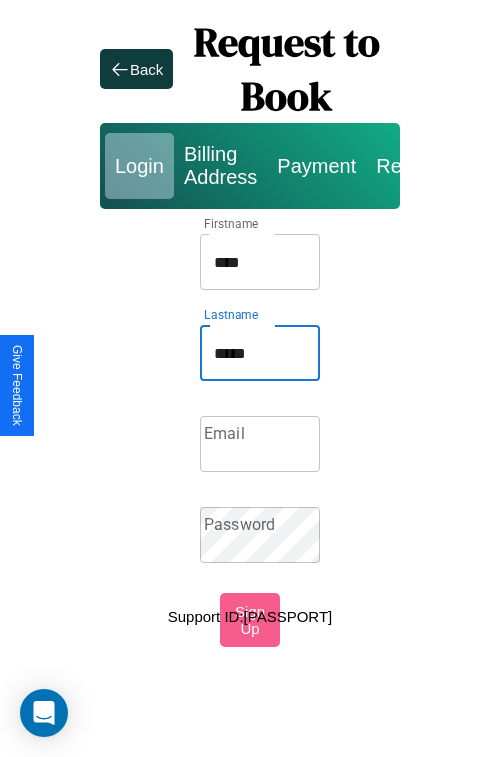 type on "*****" 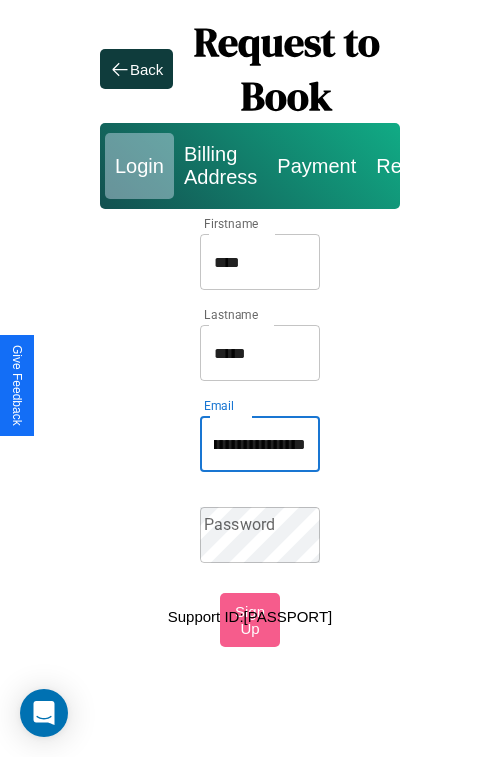 scroll, scrollTop: 0, scrollLeft: 77, axis: horizontal 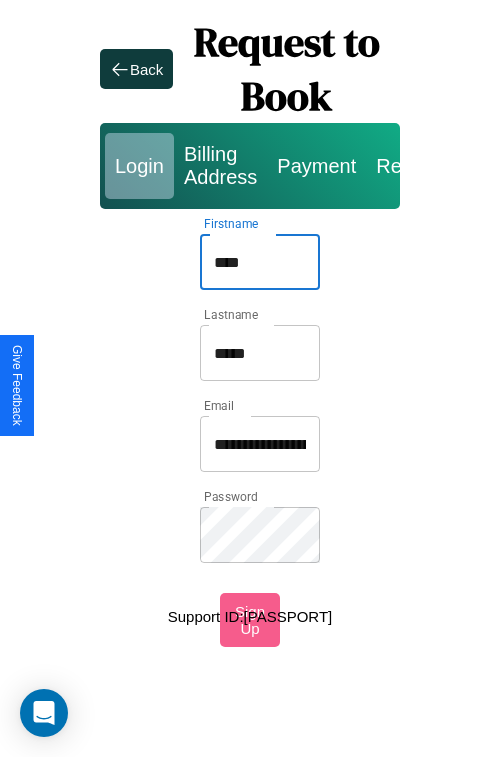 click on "****" at bounding box center (260, 262) 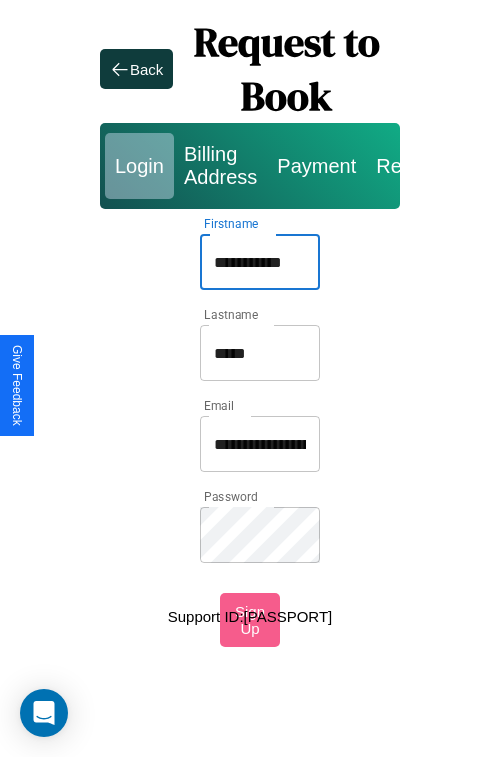 type on "**********" 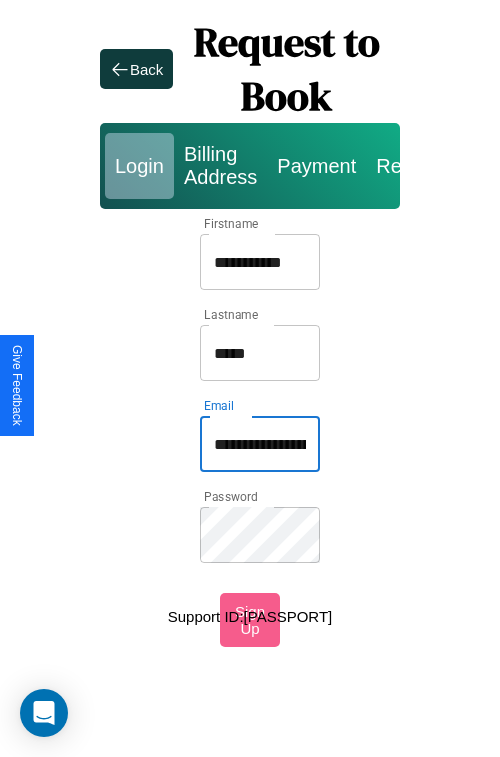 click on "**********" at bounding box center (260, 444) 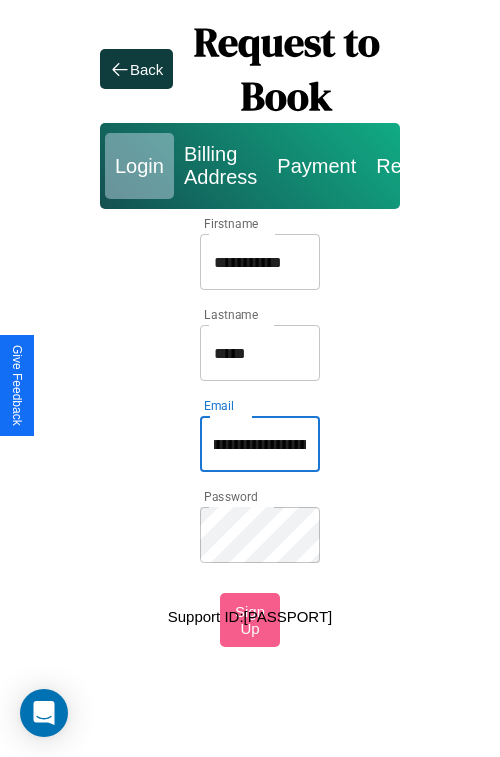 type on "**********" 